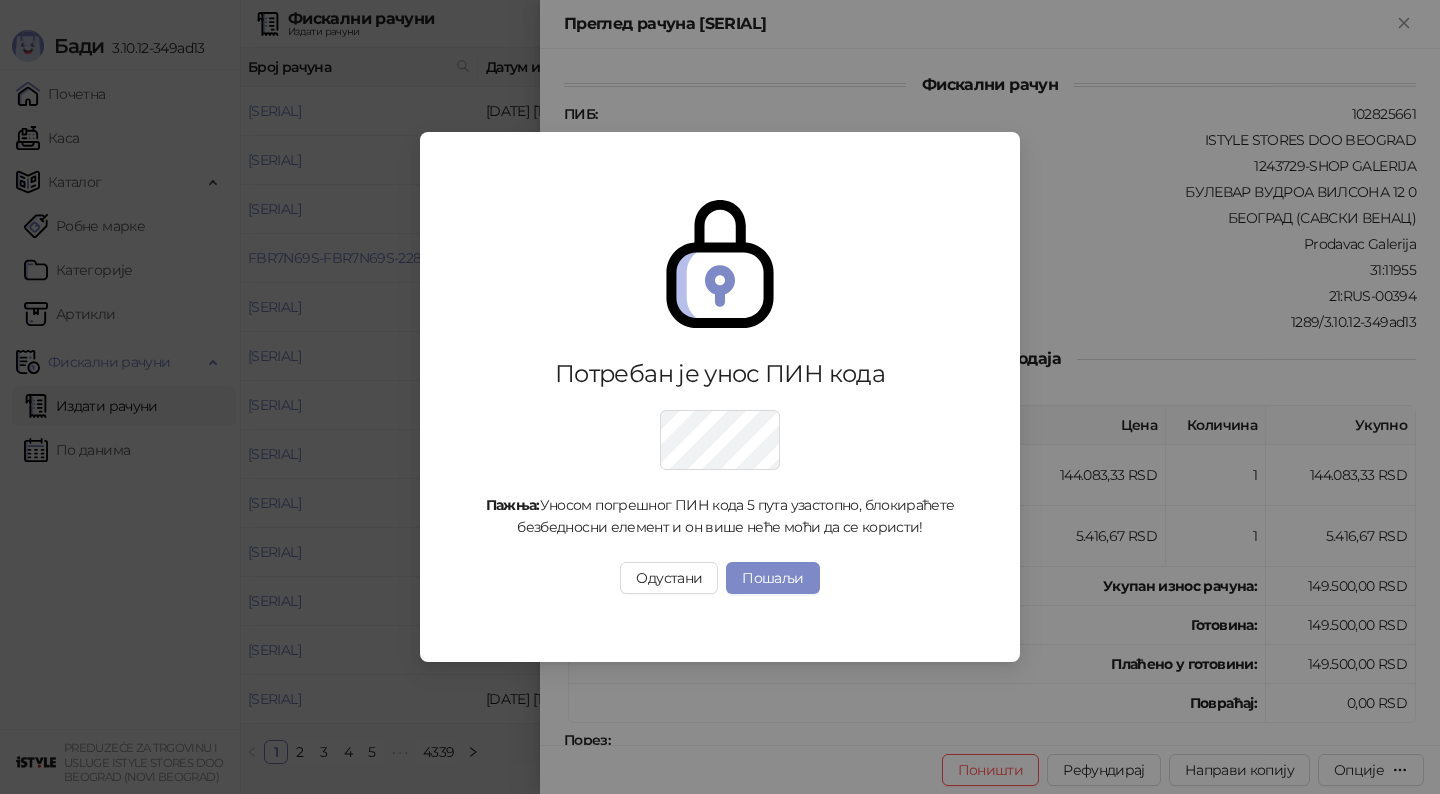 scroll, scrollTop: 0, scrollLeft: 0, axis: both 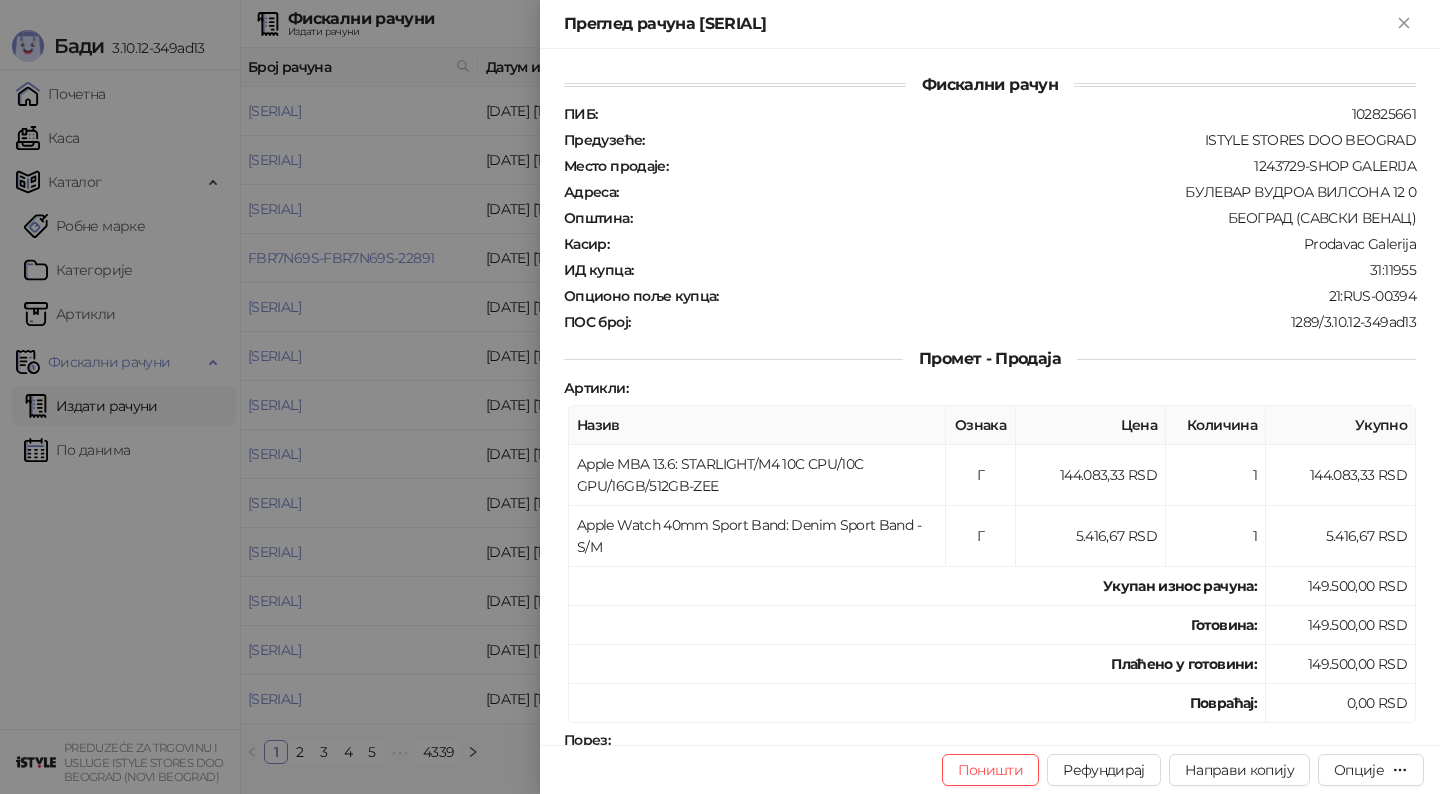 click at bounding box center [720, 397] 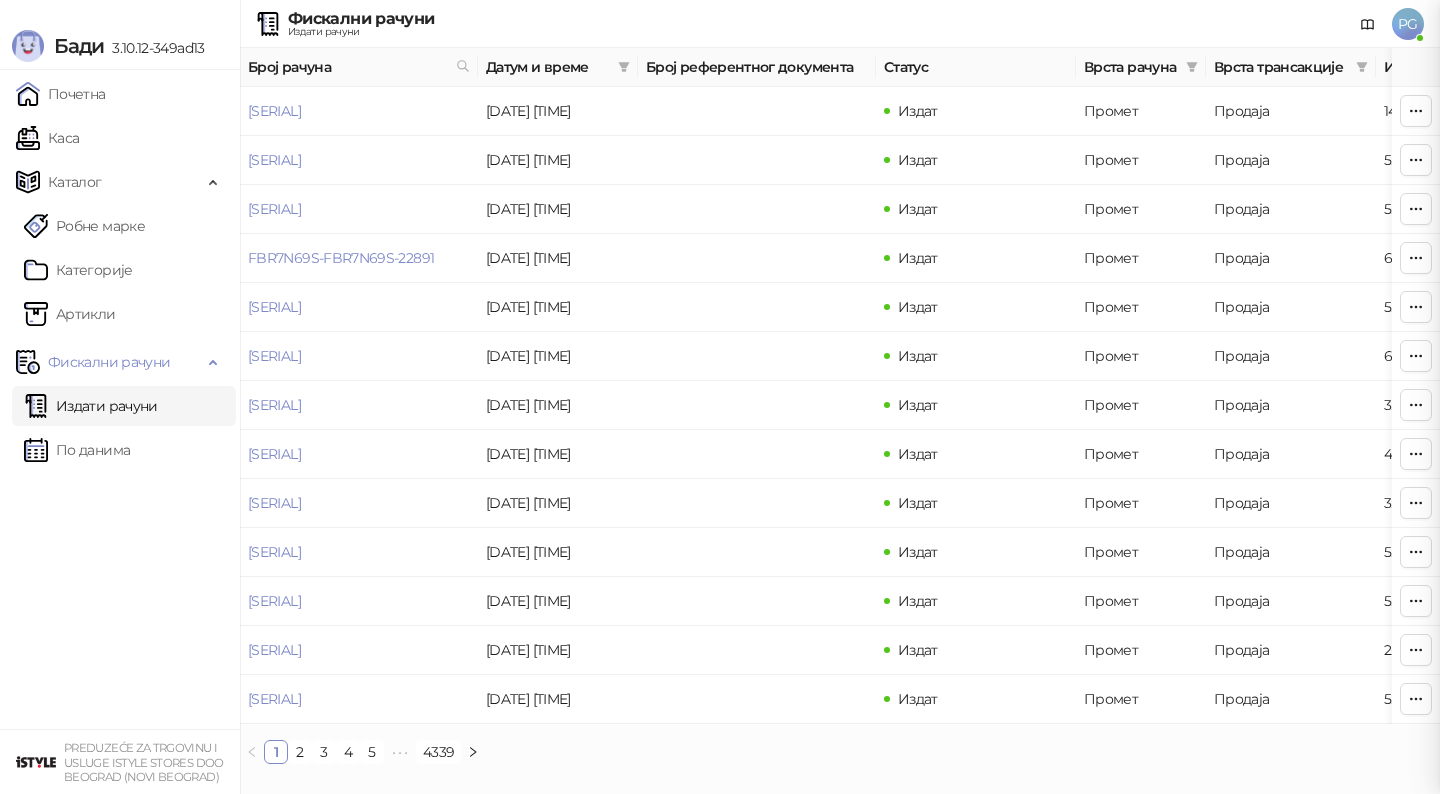 click at bounding box center [720, 397] 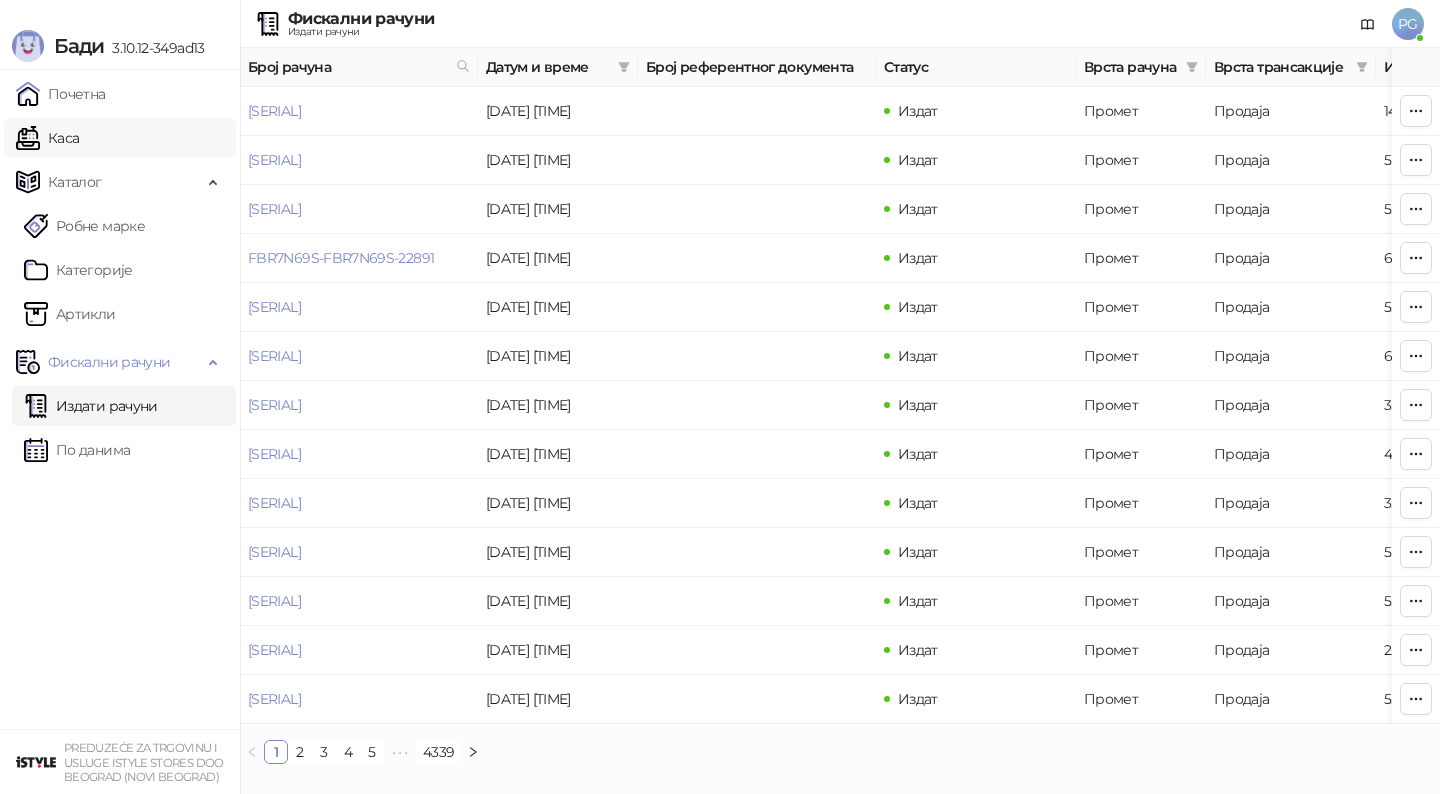 click on "Каса" at bounding box center (47, 138) 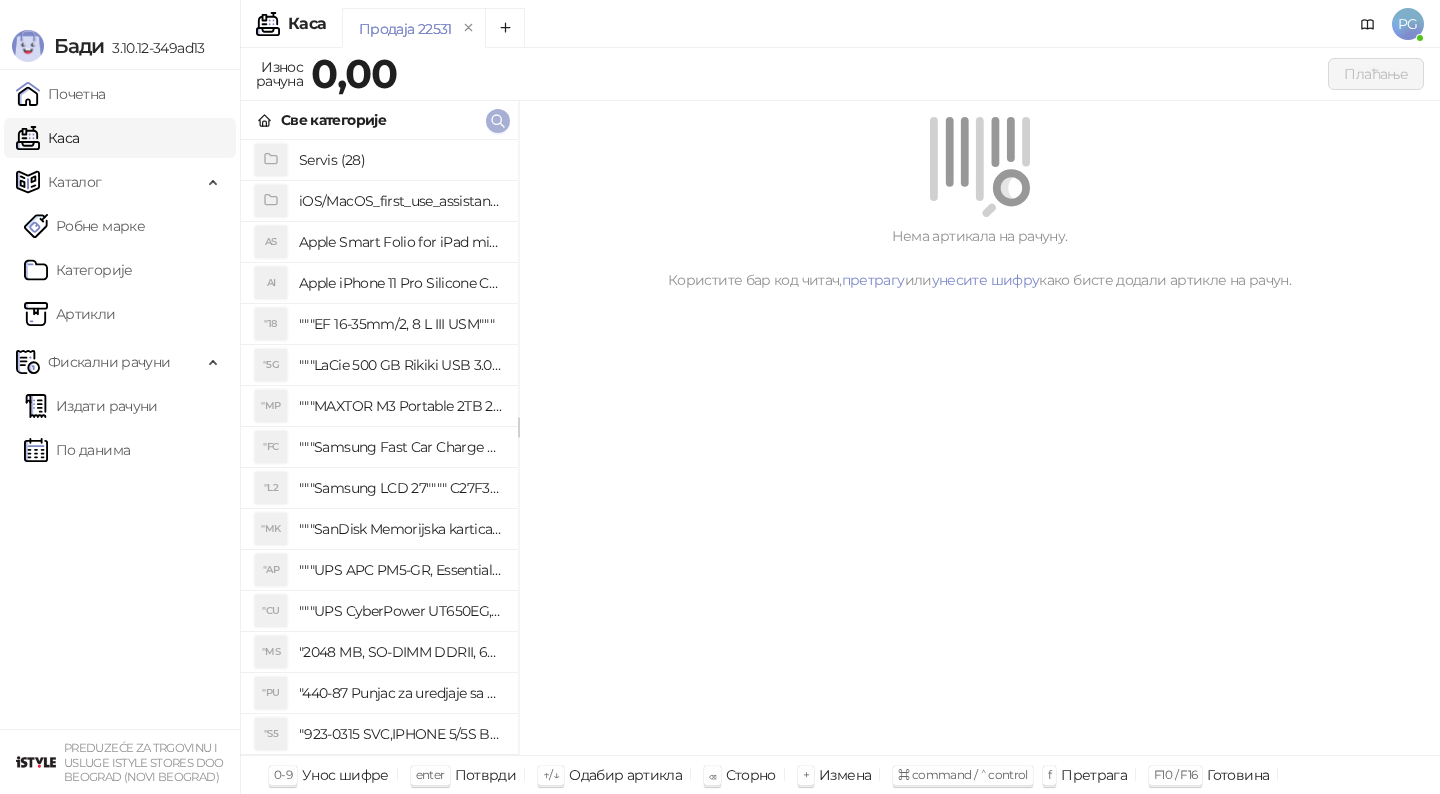 click 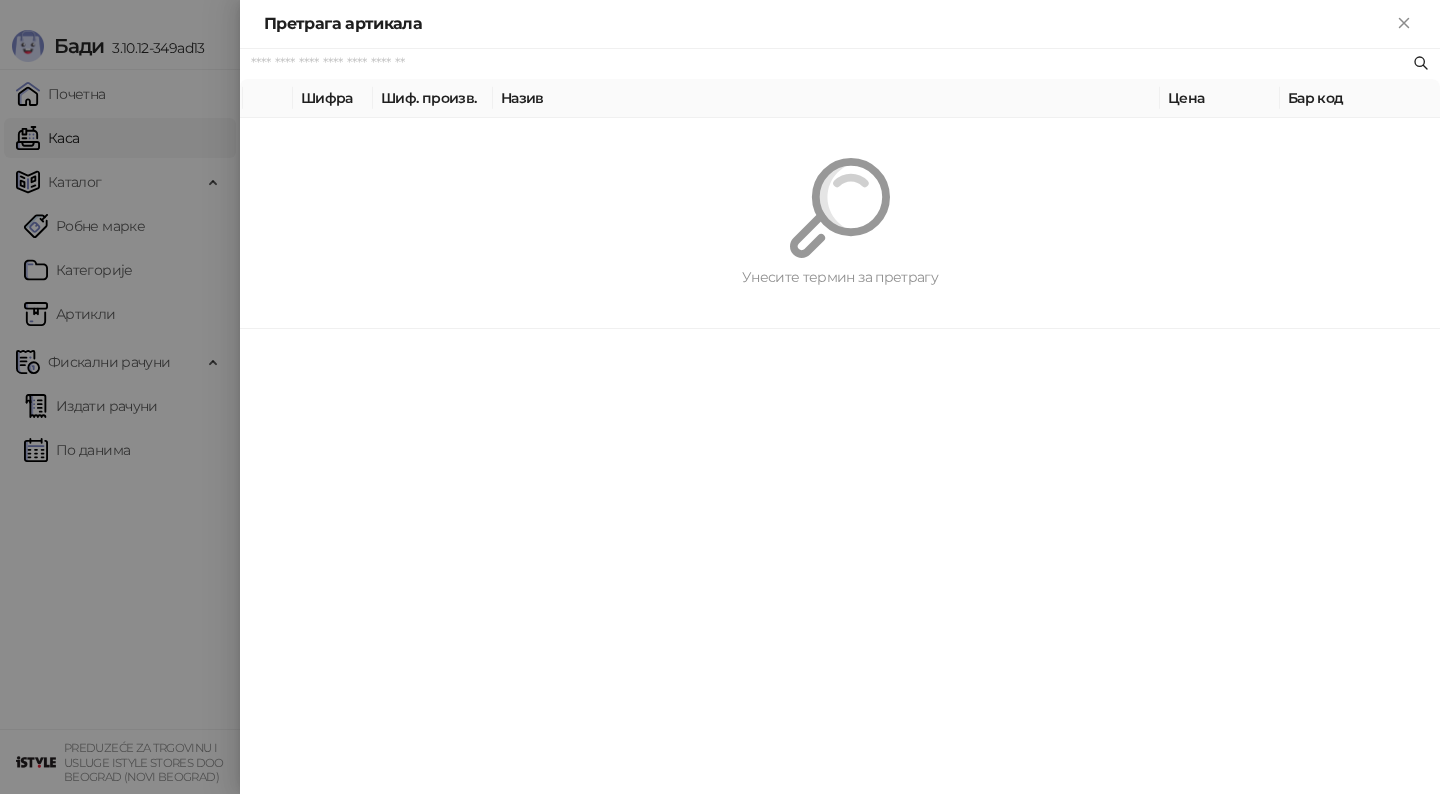 paste on "**********" 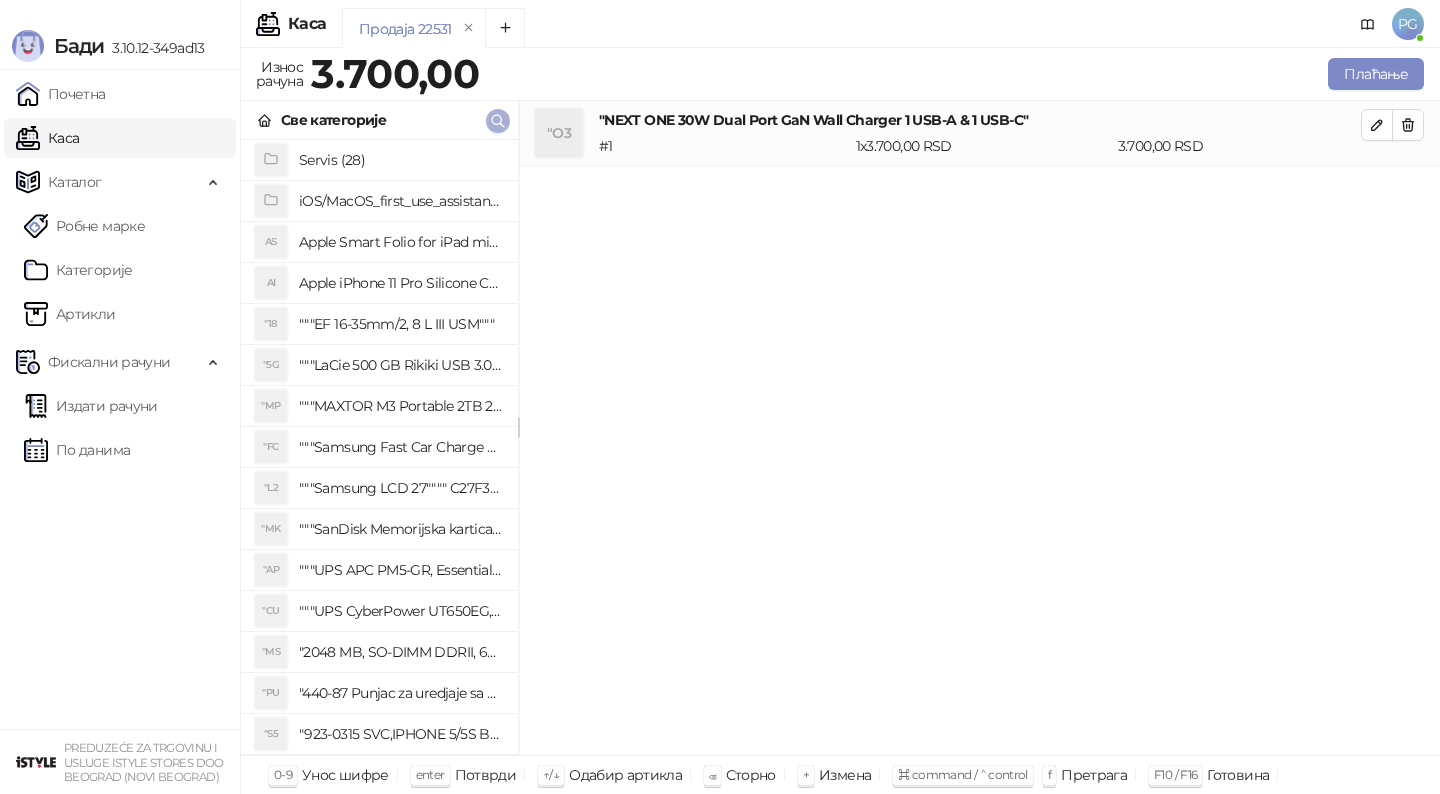 click 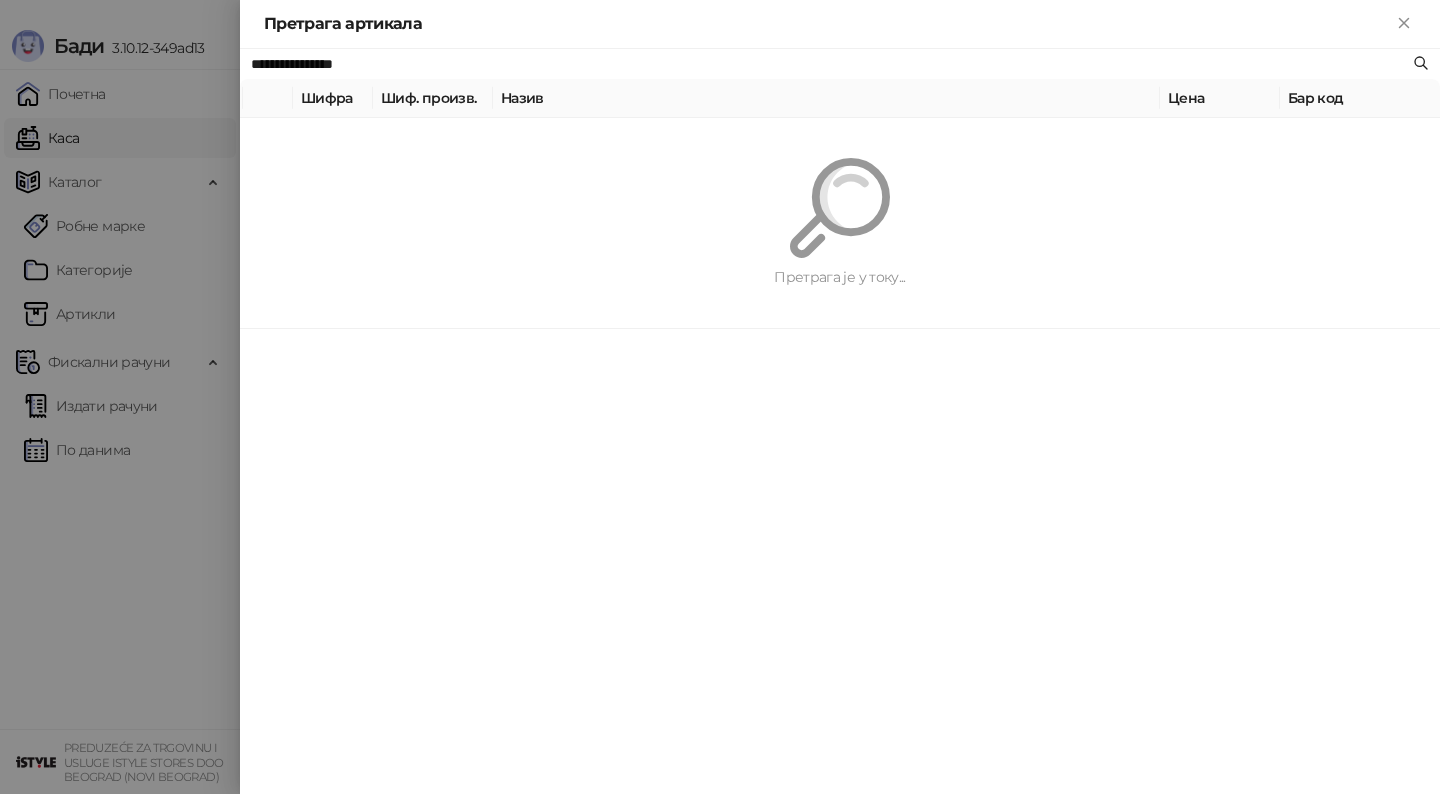 paste on "*********" 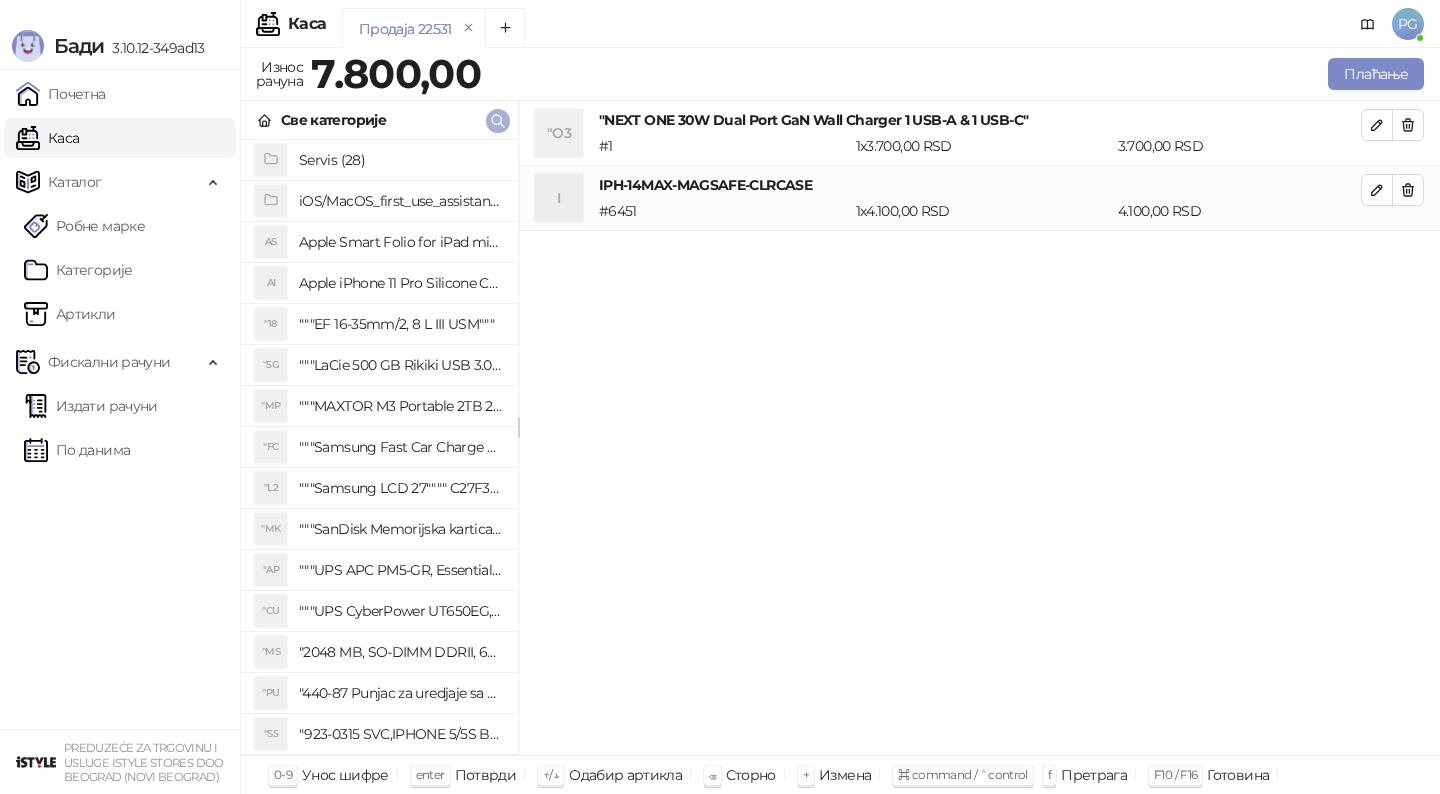 click 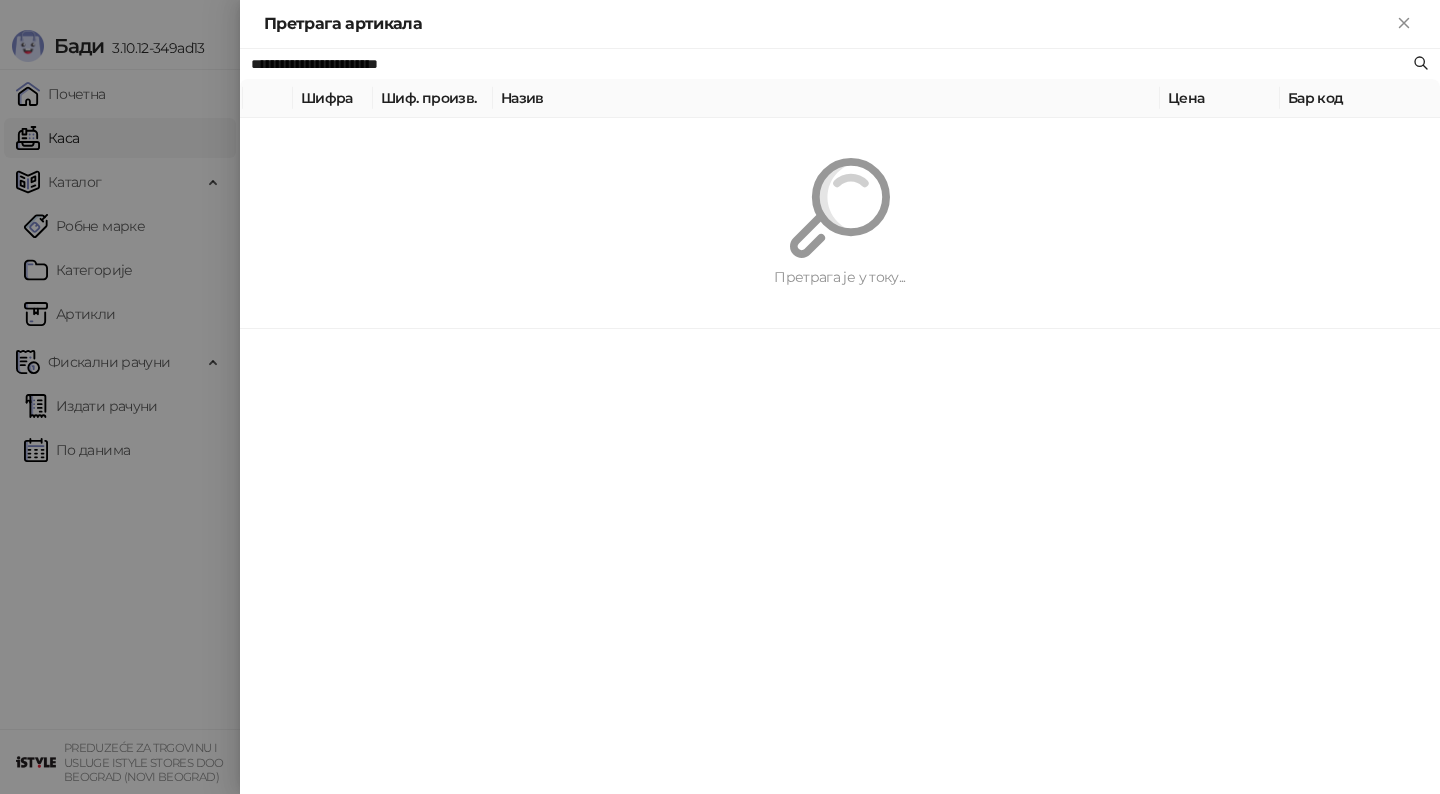 paste on "*" 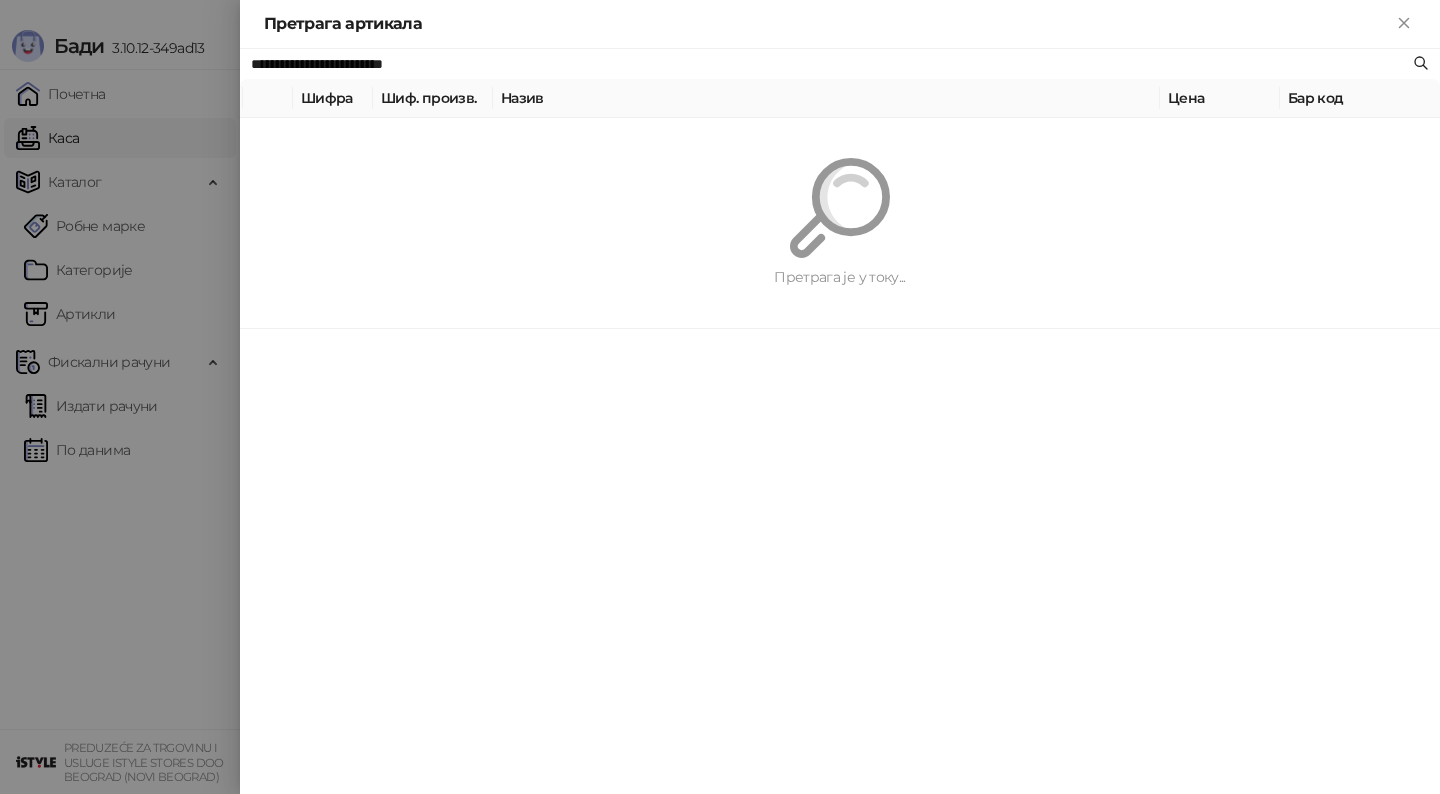 type on "**********" 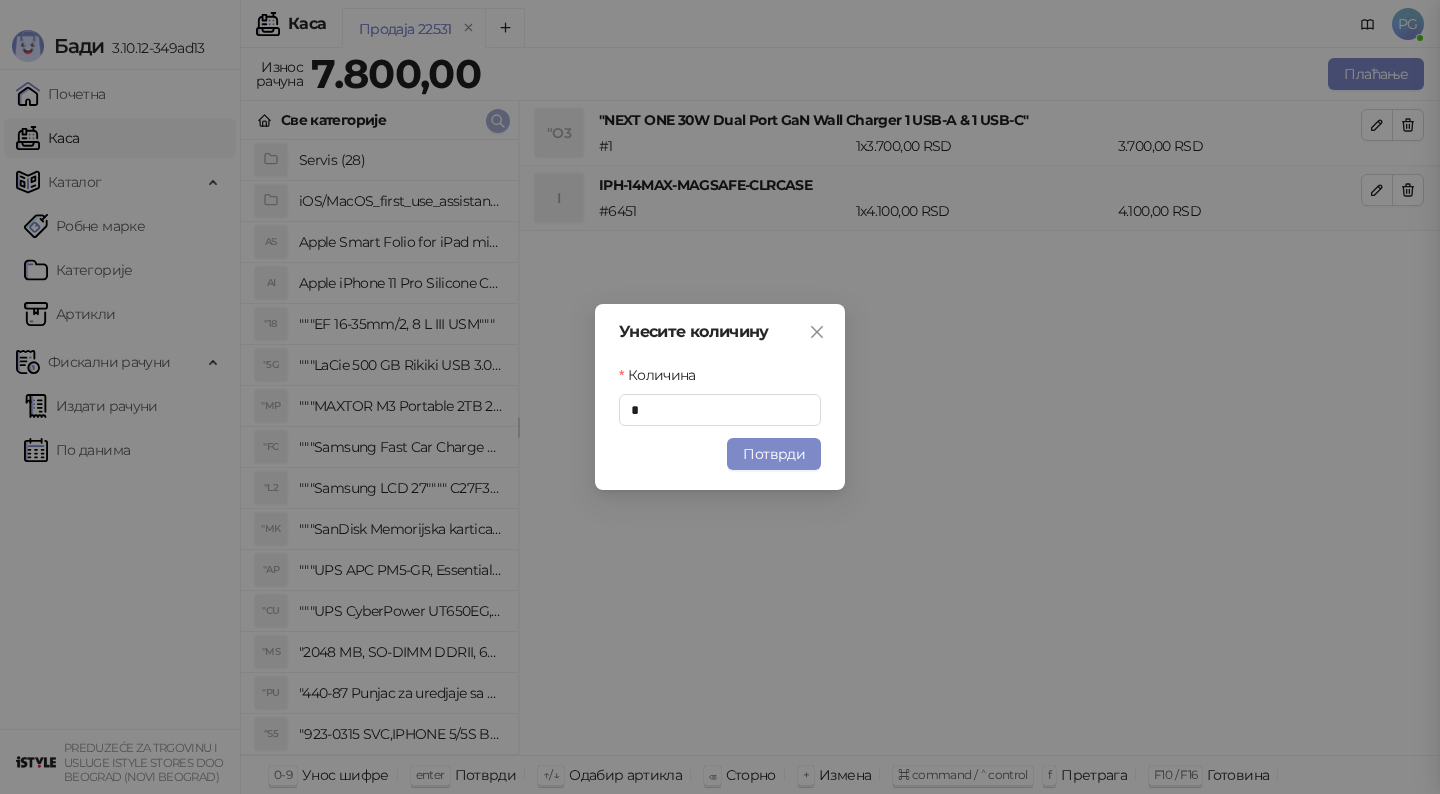 type 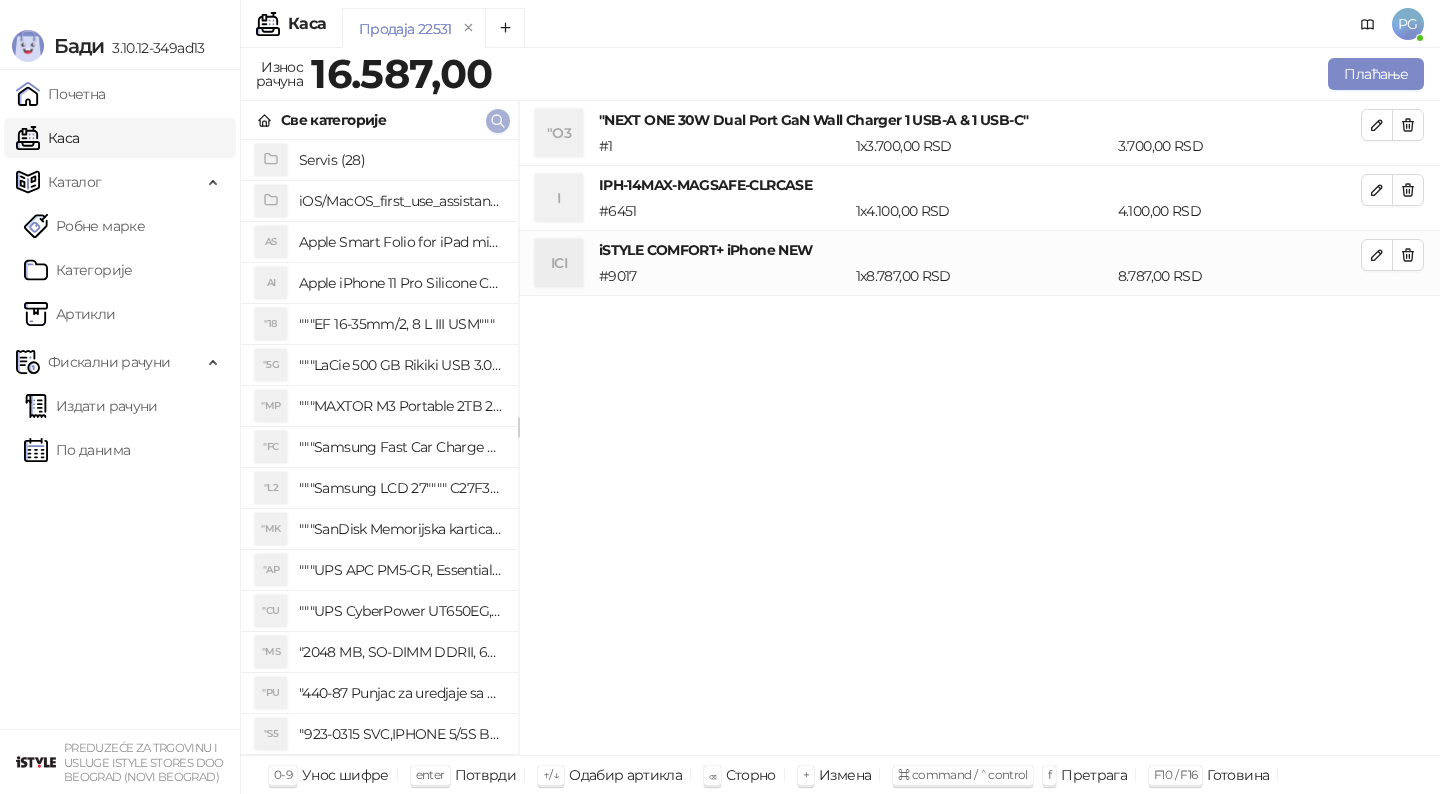 click at bounding box center [498, 121] 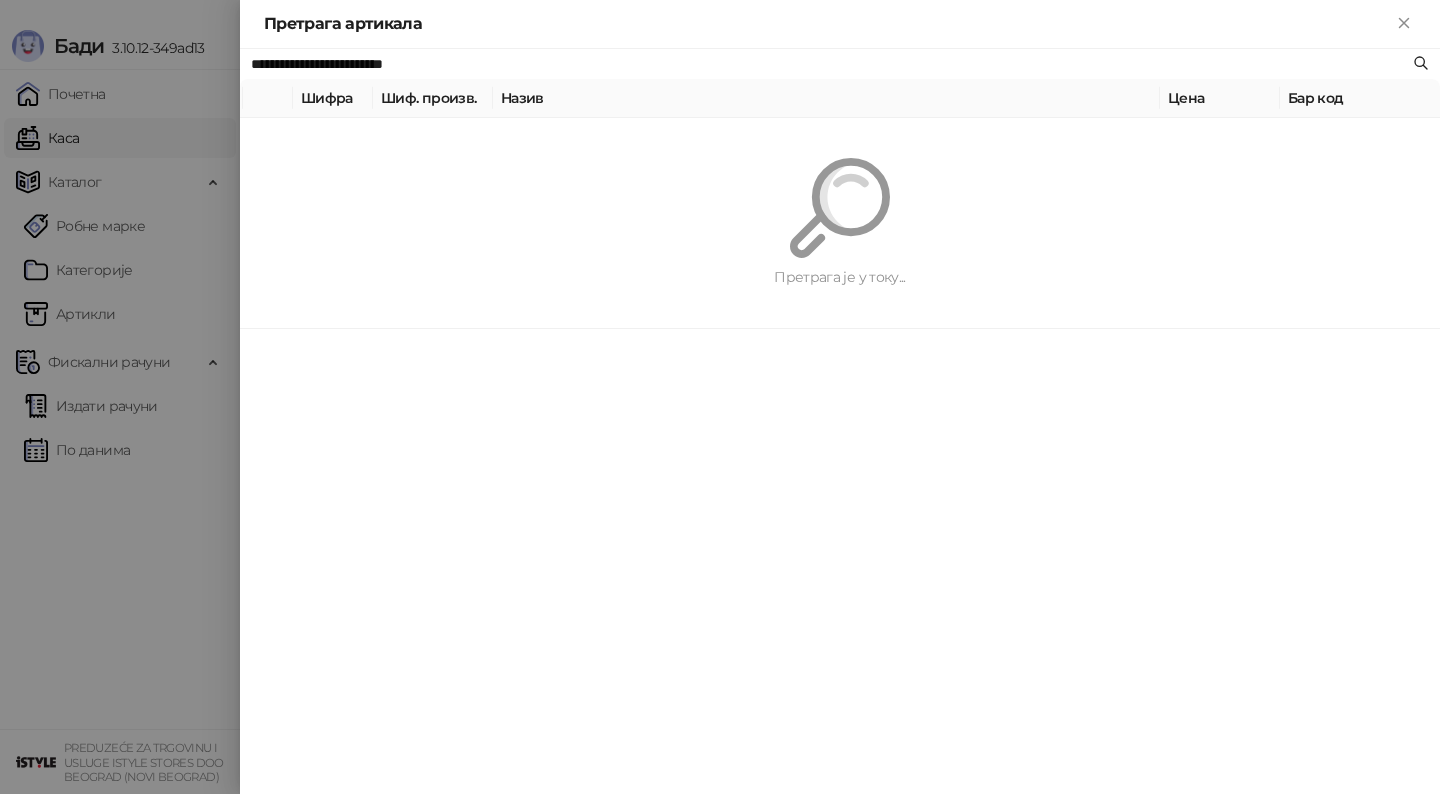 paste 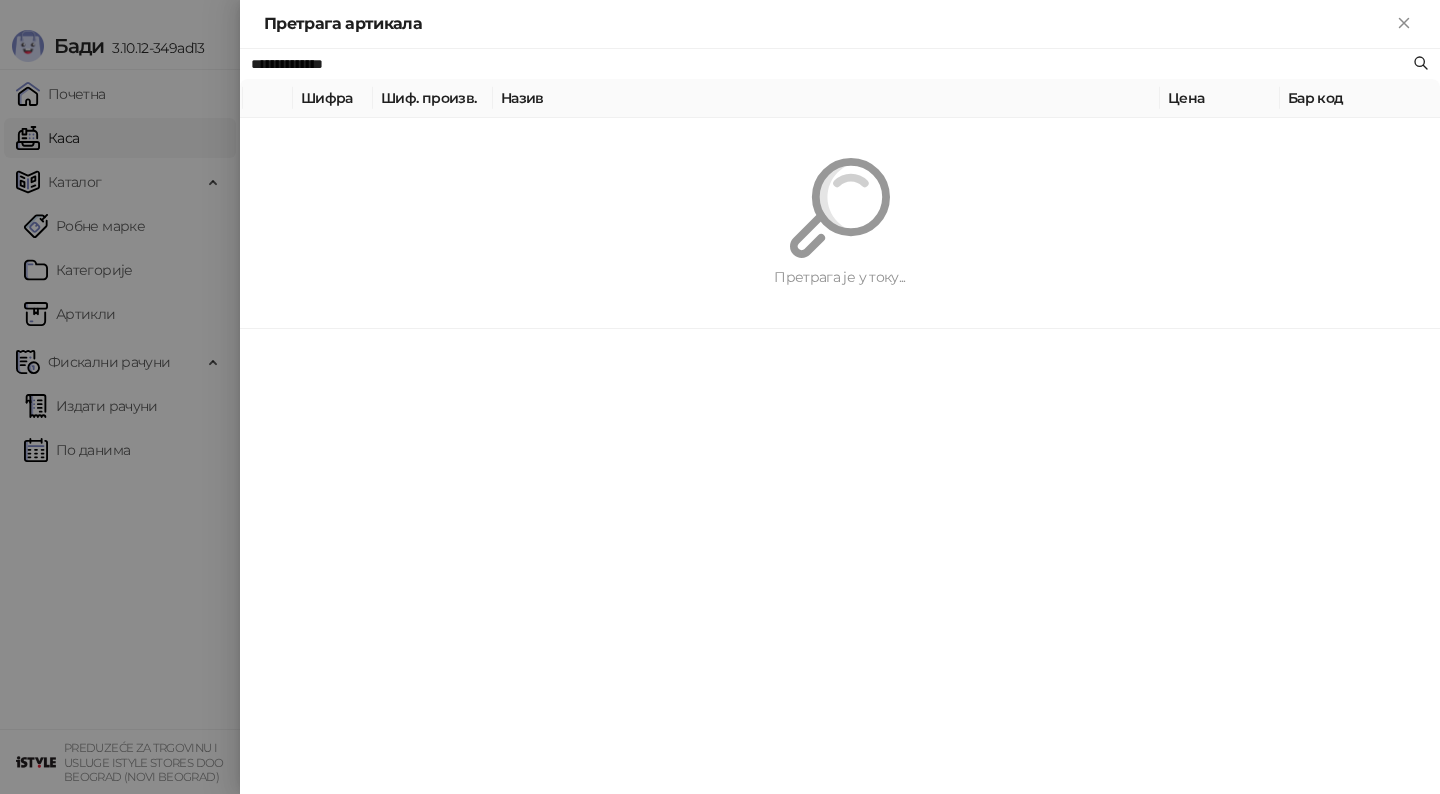 type on "**********" 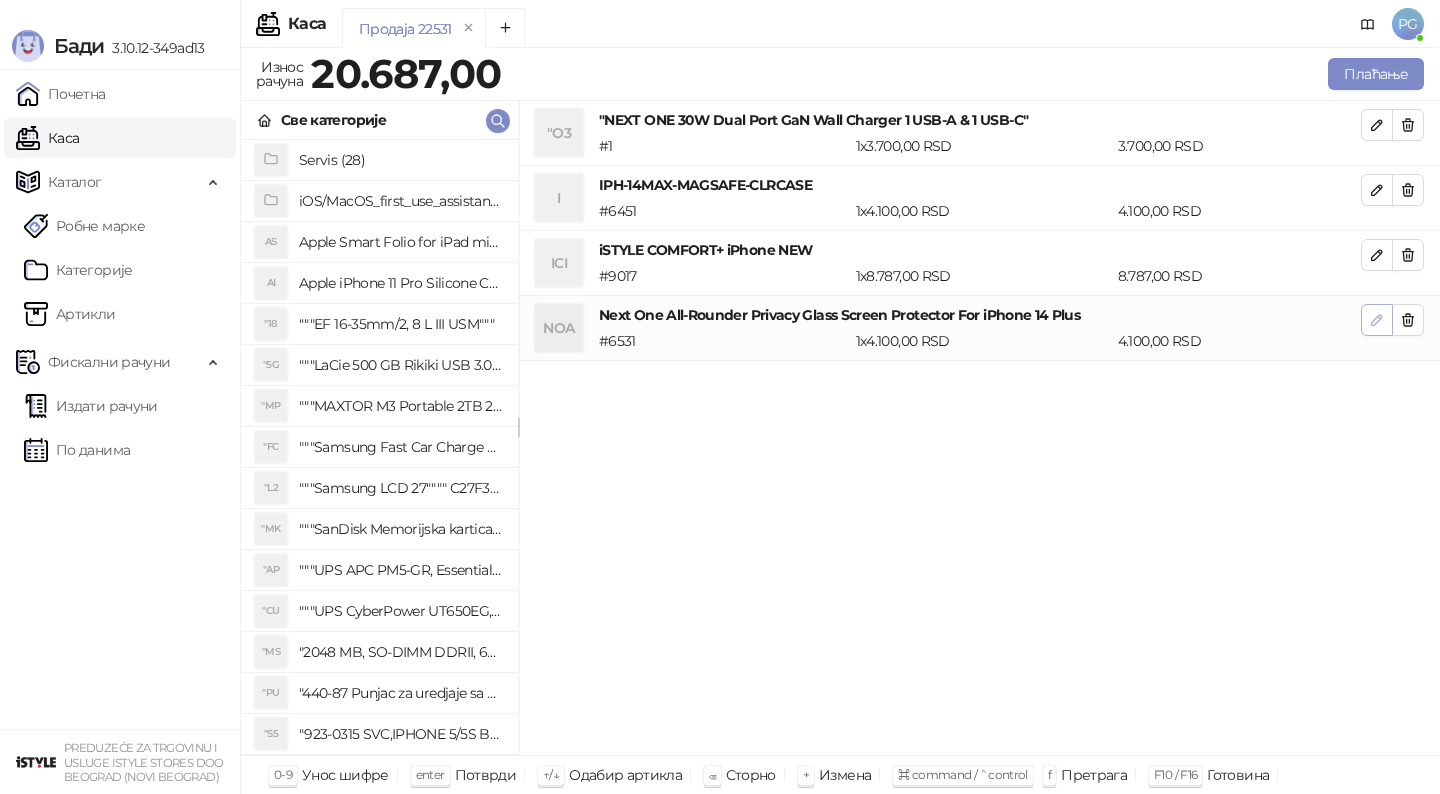 click 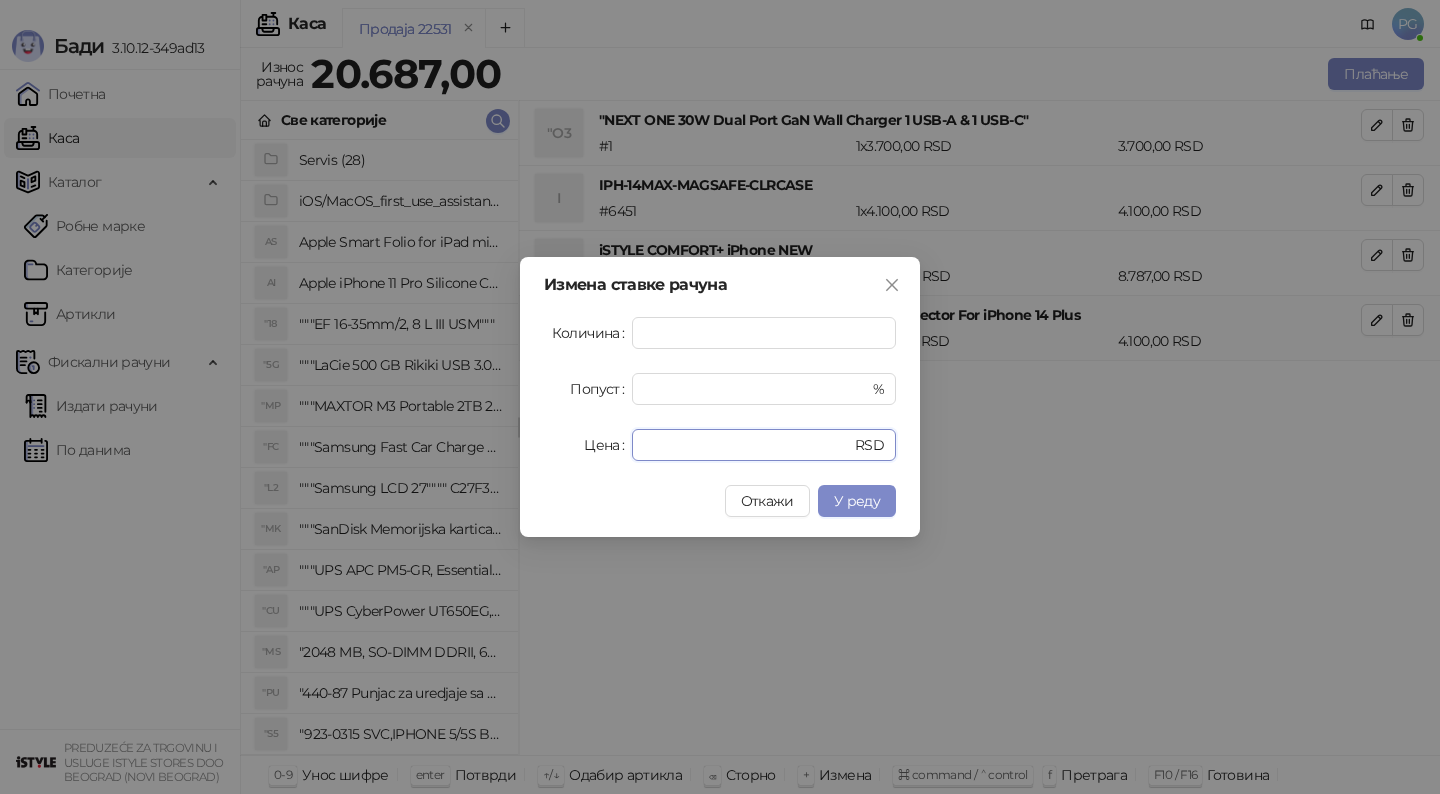 drag, startPoint x: 687, startPoint y: 445, endPoint x: 574, endPoint y: 446, distance: 113.004425 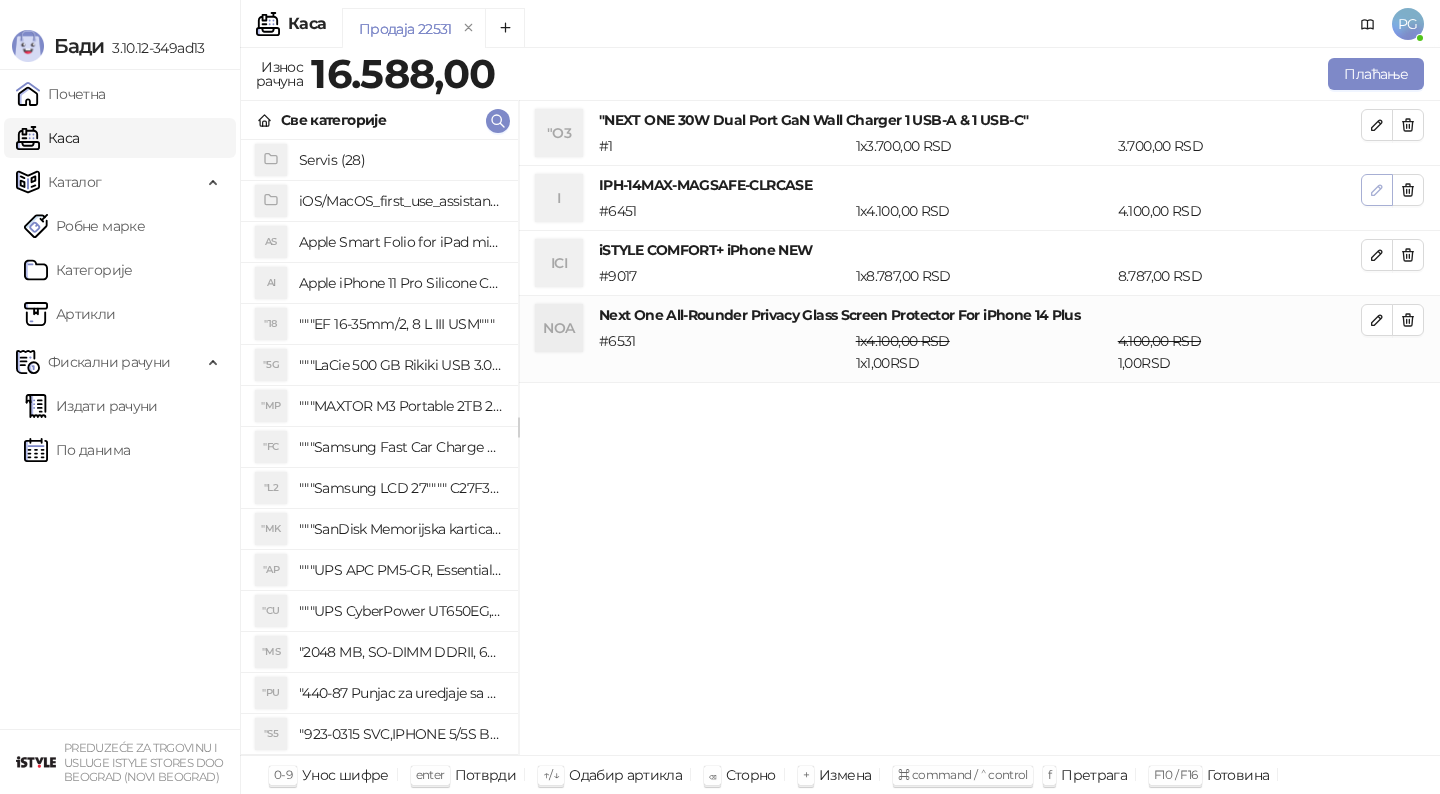 click at bounding box center [1377, 190] 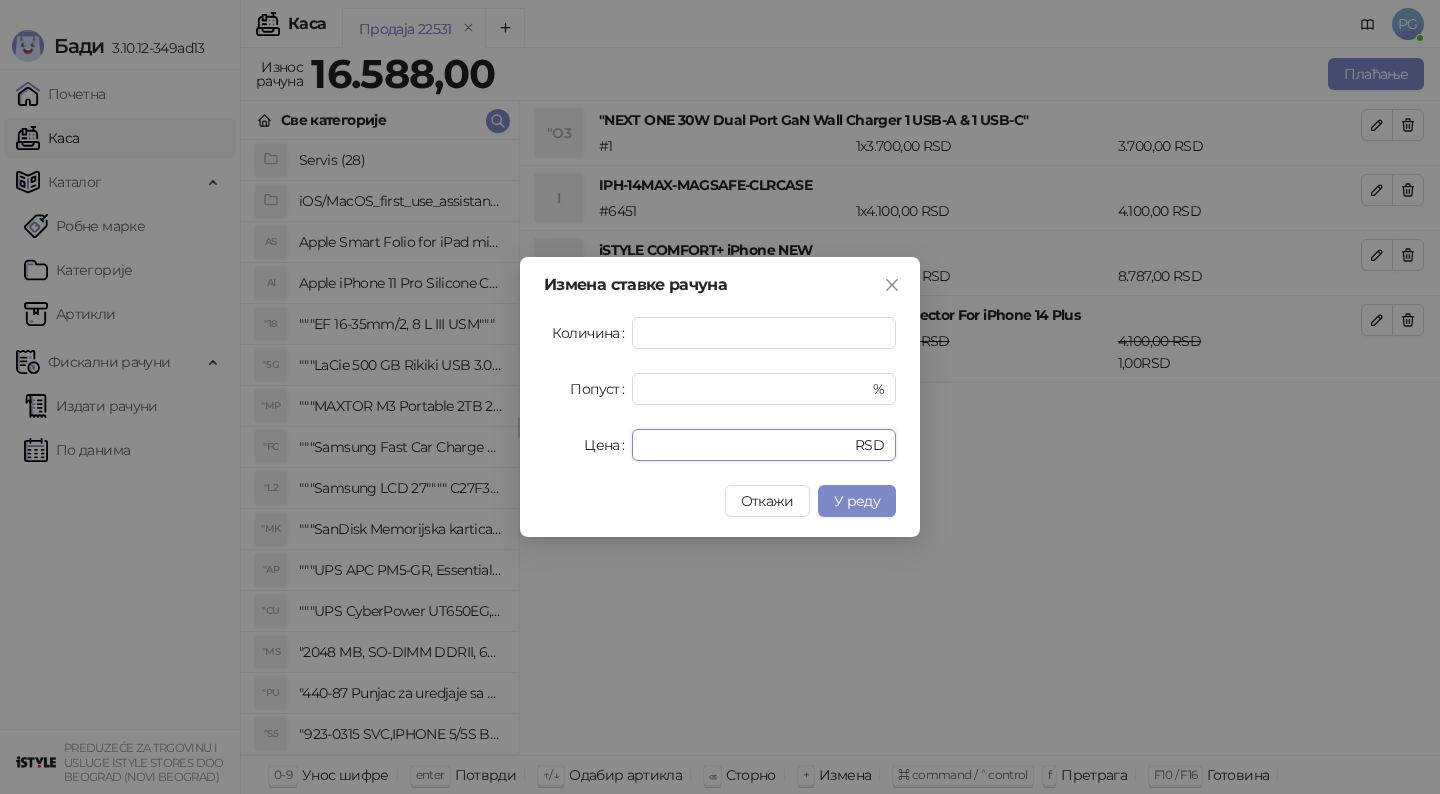 drag, startPoint x: 685, startPoint y: 442, endPoint x: 565, endPoint y: 440, distance: 120.01666 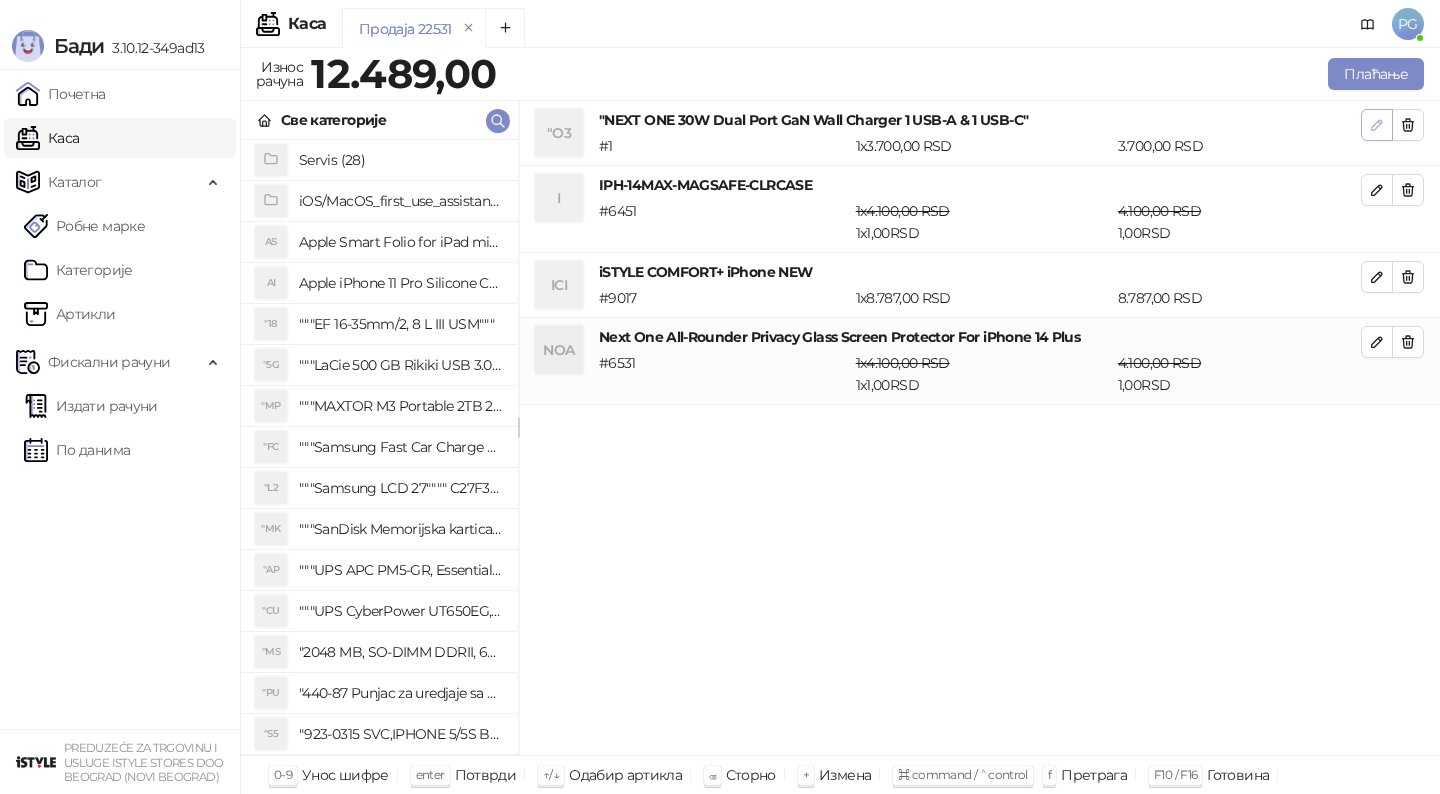 click 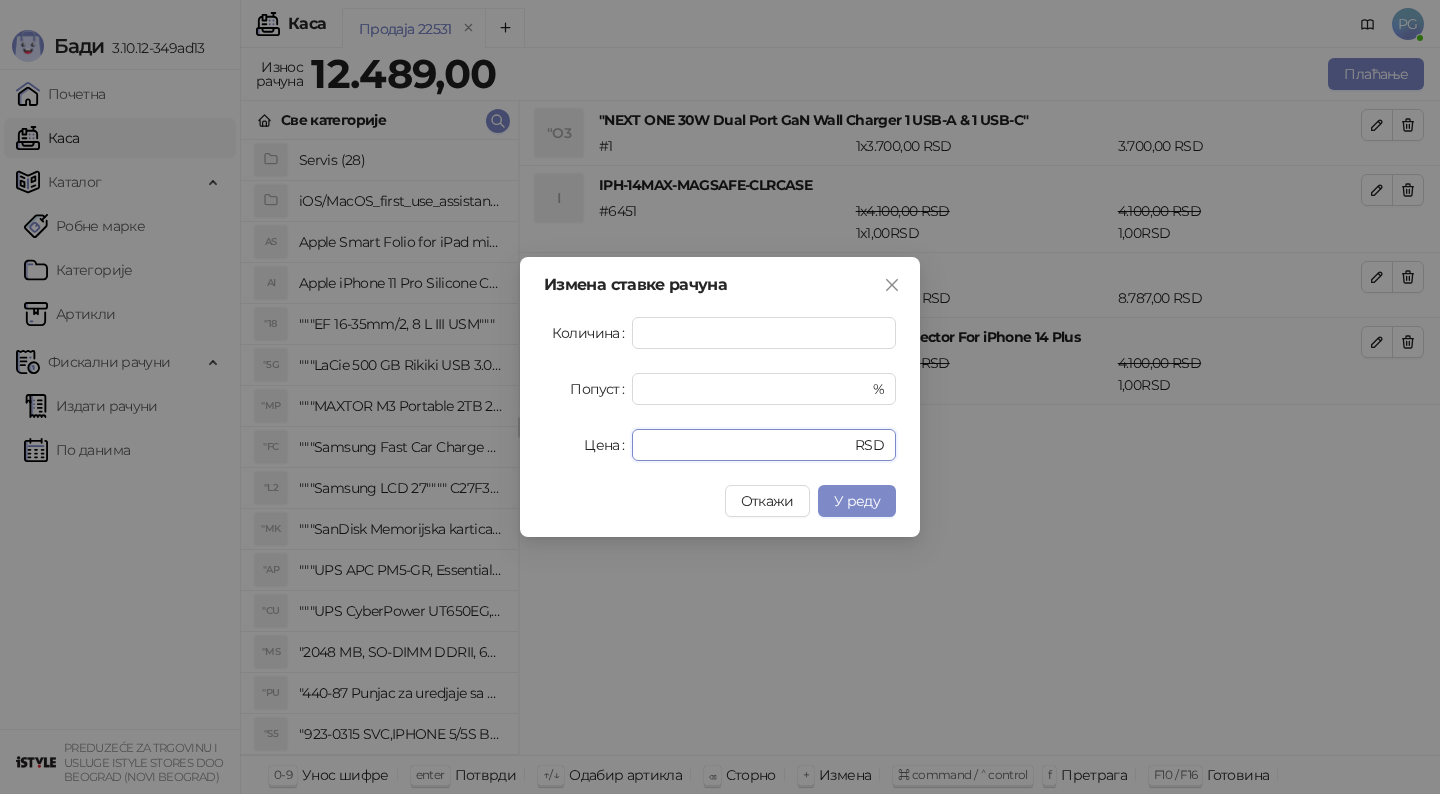 drag, startPoint x: 722, startPoint y: 457, endPoint x: 453, endPoint y: 455, distance: 269.00745 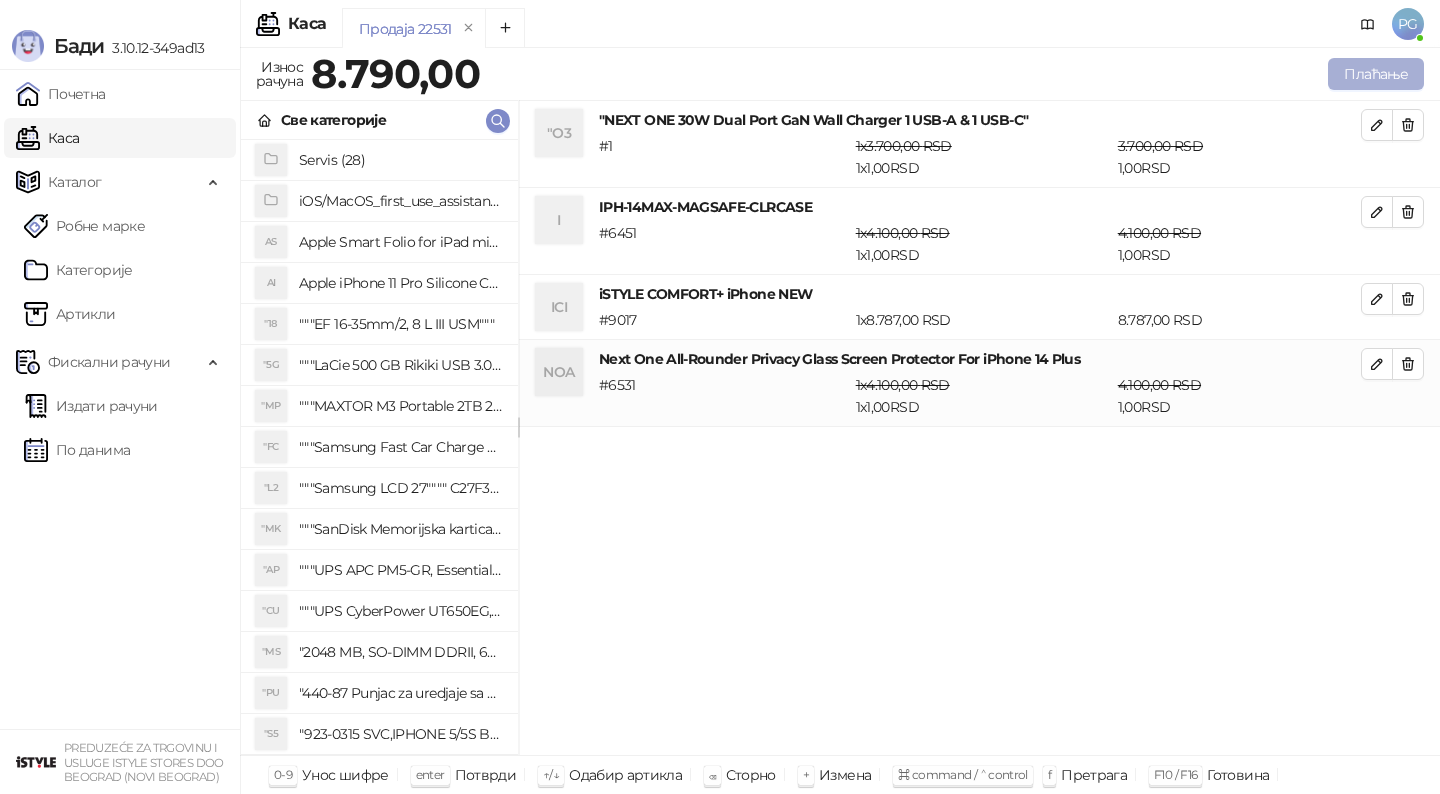 click on "Плаћање" at bounding box center [1376, 74] 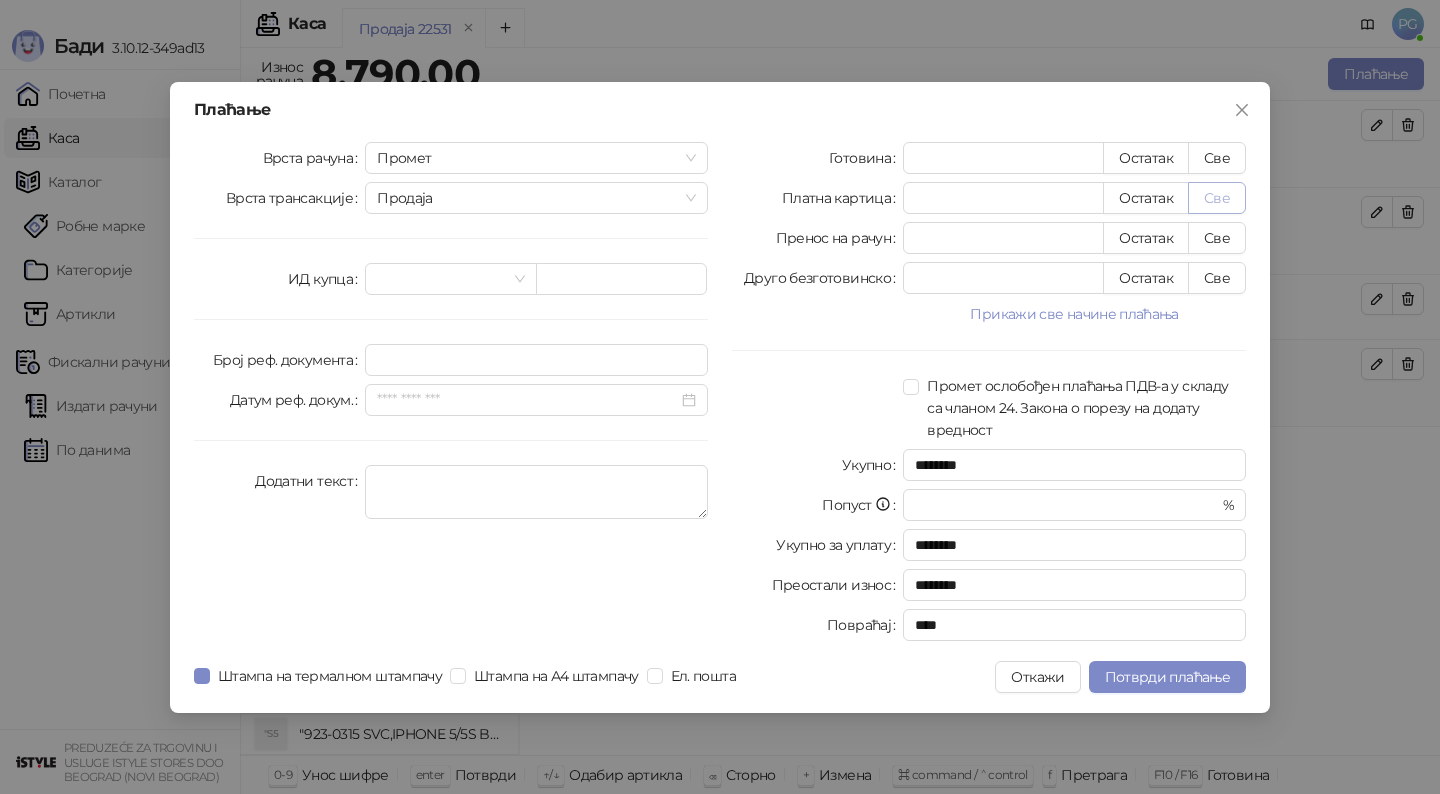 click on "Све" at bounding box center [1217, 198] 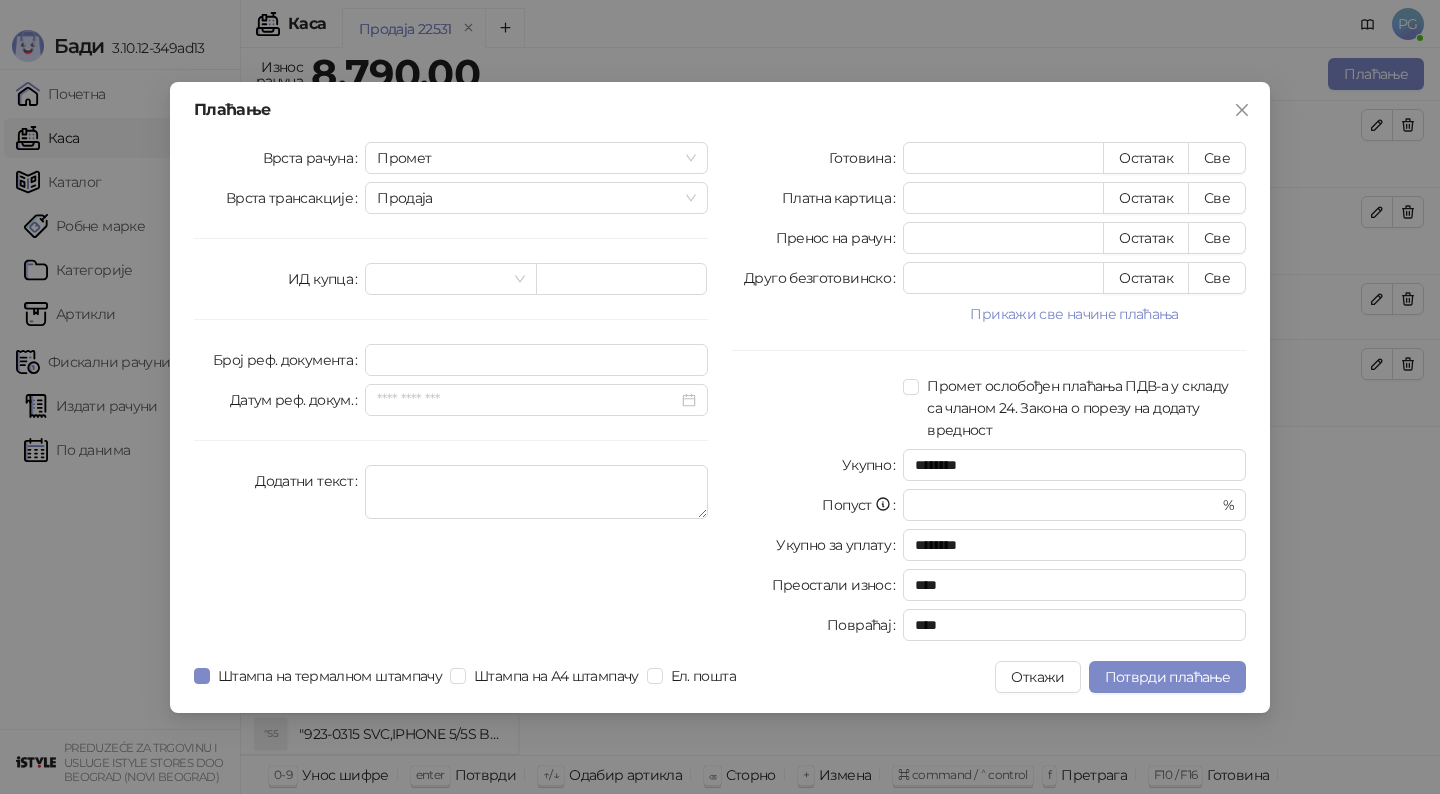 click on "Плаћање Врста рачуна Промет Врста трансакције Продаја ИД купца Број реф. документа Датум реф. докум. Додатни текст Готовина * Остатак Све Платна картица **** Остатак Све Пренос на рачун * Остатак Све Друго безготовинско * Остатак Све Прикажи све начине плаћања Чек * Остатак Све Ваучер * Остатак Све Инстант плаћање * Остатак Све   Промет ослобођен плаћања ПДВ-а у складу са чланом 24. Закона о порезу на додату вредност Укупно ******** Попуст   * % Укупно за уплату ******** Преостали износ **** Повраћај **** Штампа на термалном штампачу Штампа на А4 штампачу Ел. пошта Откажи" at bounding box center (720, 397) 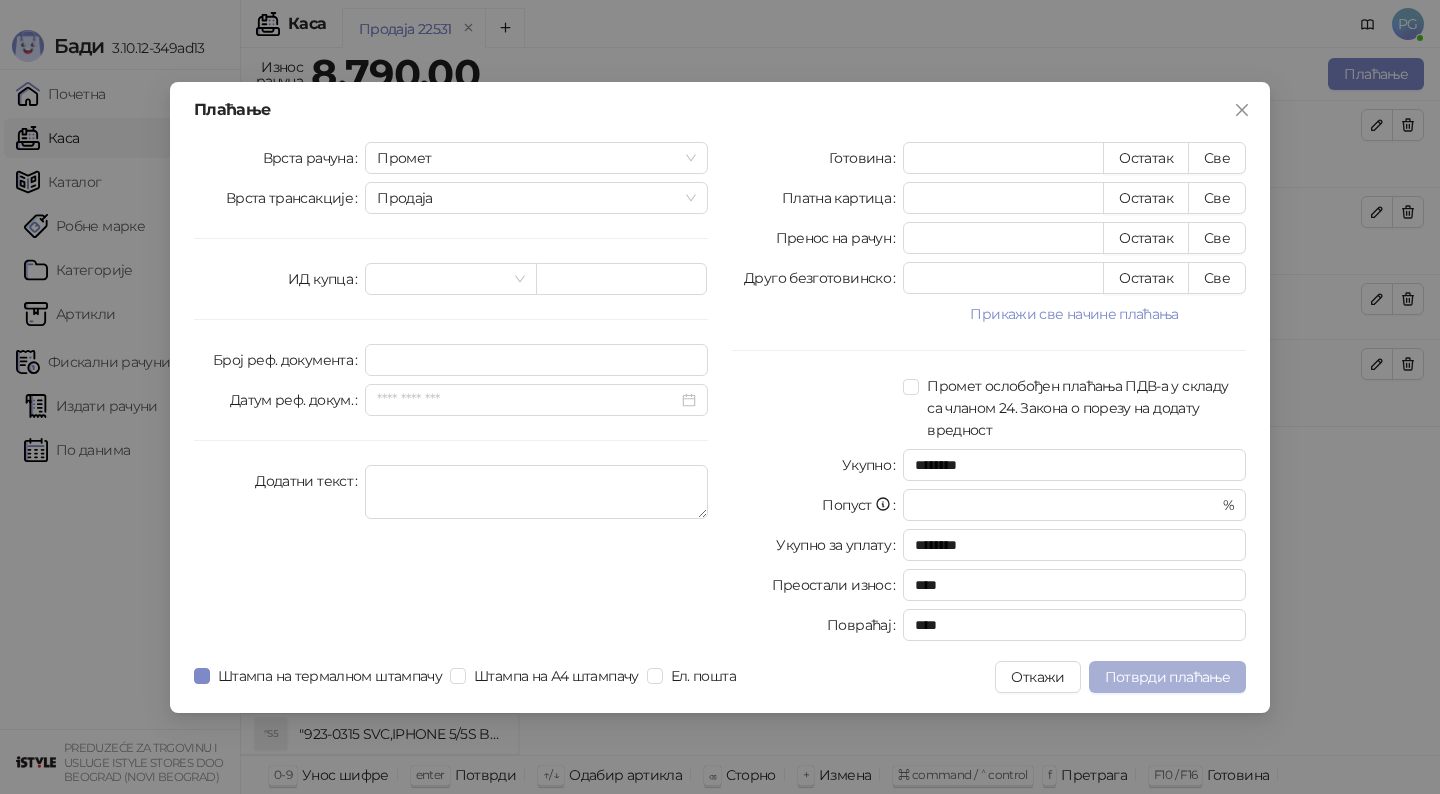 click on "Потврди плаћање" at bounding box center [1167, 677] 